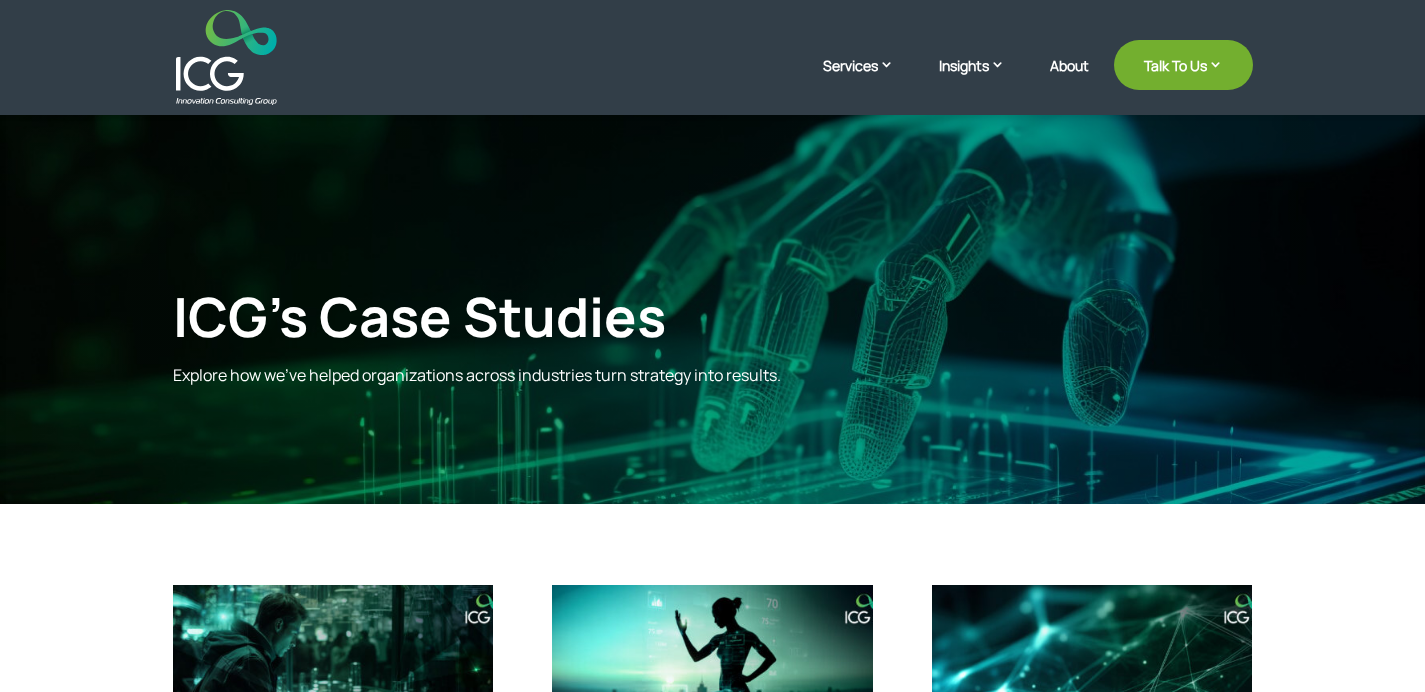 scroll, scrollTop: 409, scrollLeft: 0, axis: vertical 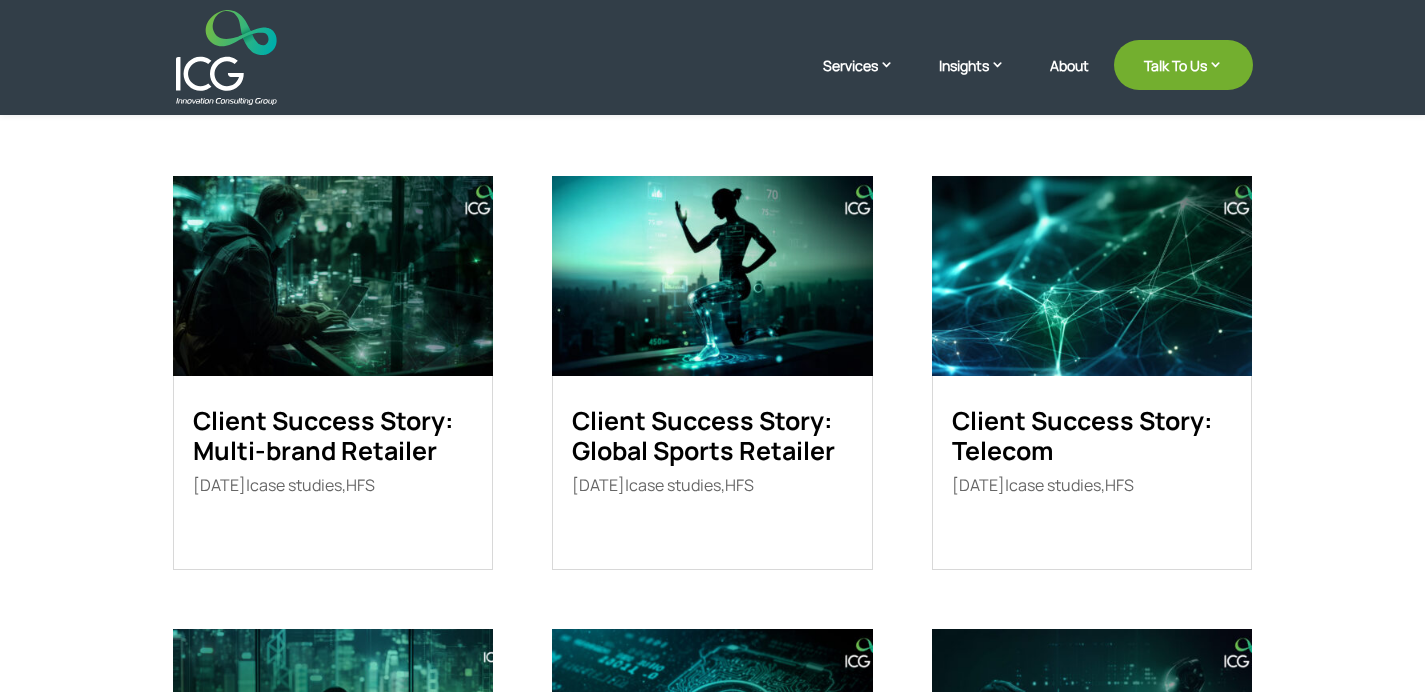 click on "Client Success Story: Multi-brand Retailer" at bounding box center (323, 435) 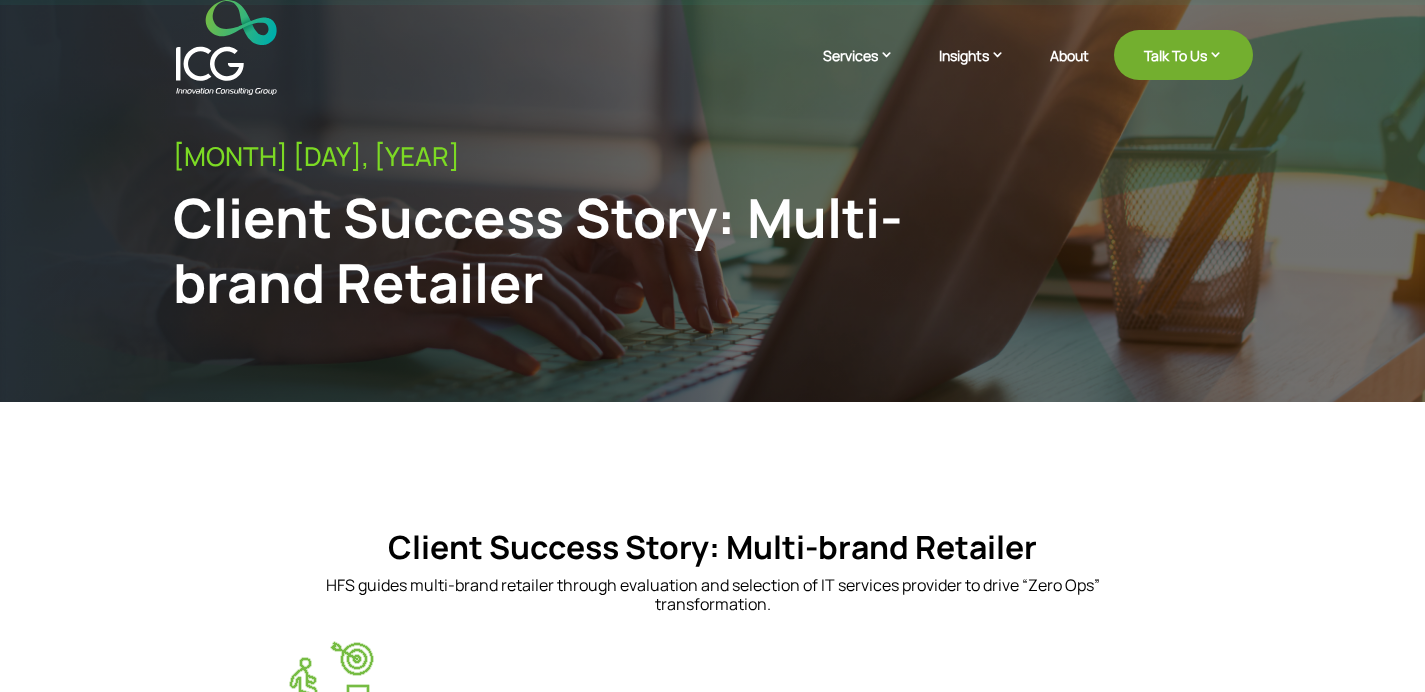 scroll, scrollTop: 0, scrollLeft: 0, axis: both 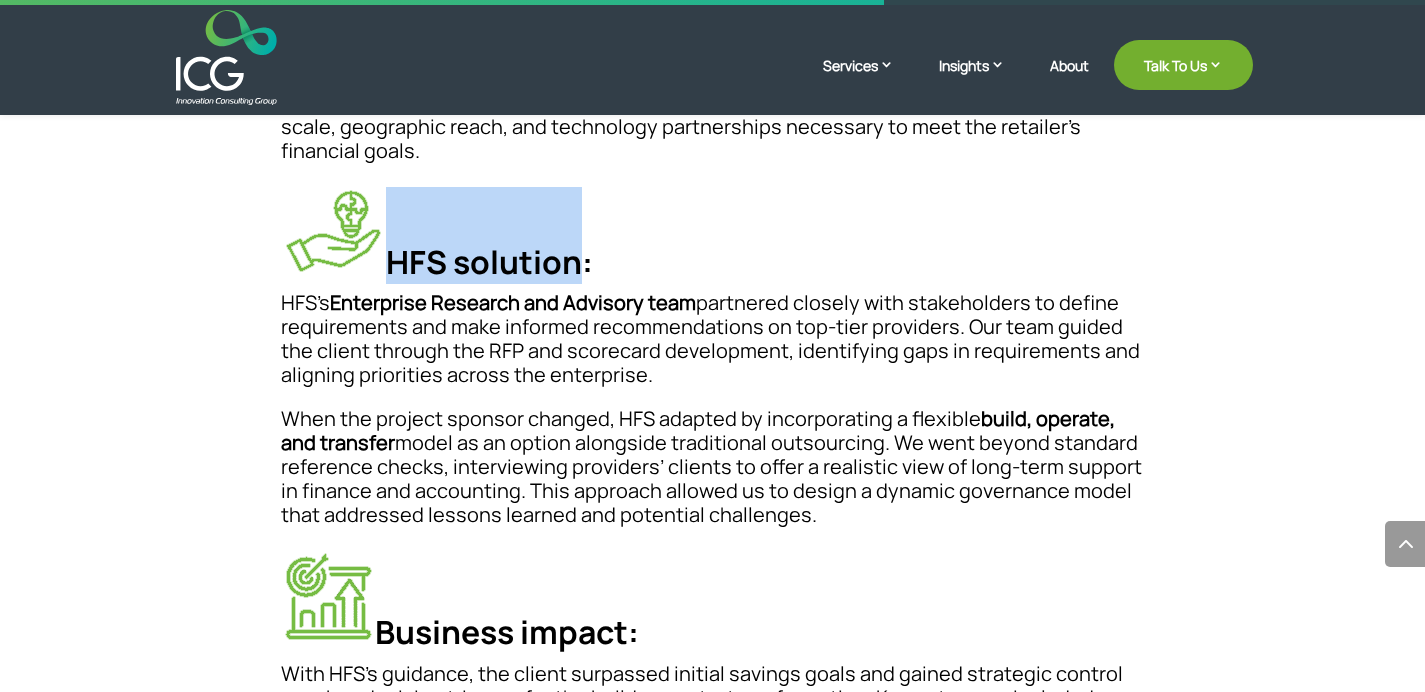 drag, startPoint x: 391, startPoint y: 270, endPoint x: 573, endPoint y: 259, distance: 182.3321 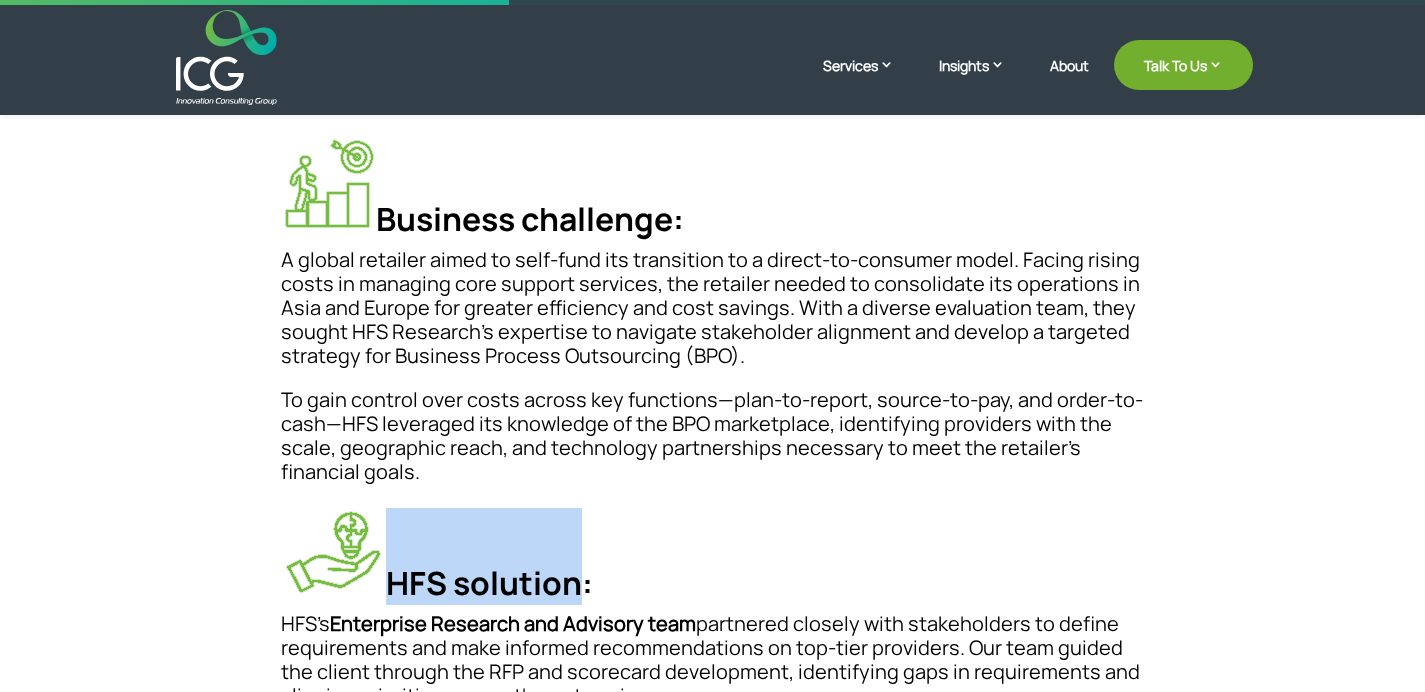 scroll, scrollTop: 534, scrollLeft: 0, axis: vertical 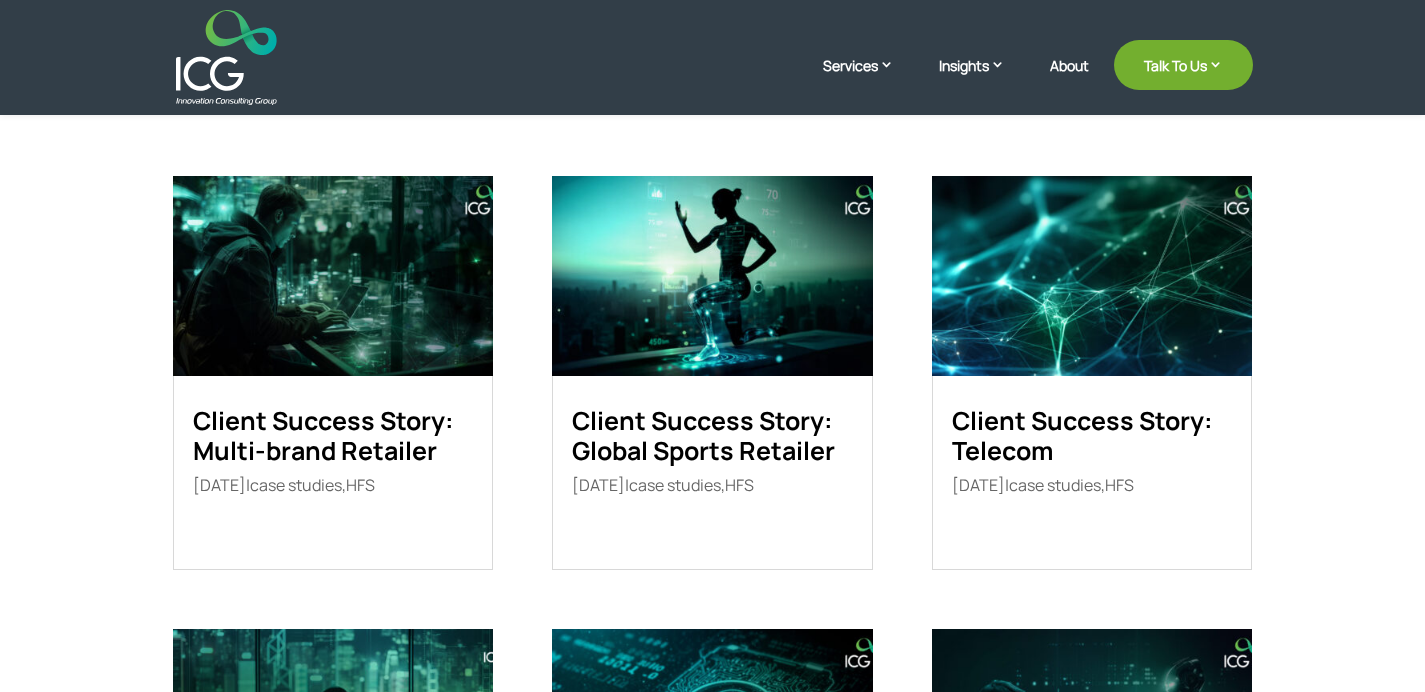 click on "Client Success Story: Telecom" at bounding box center [1082, 435] 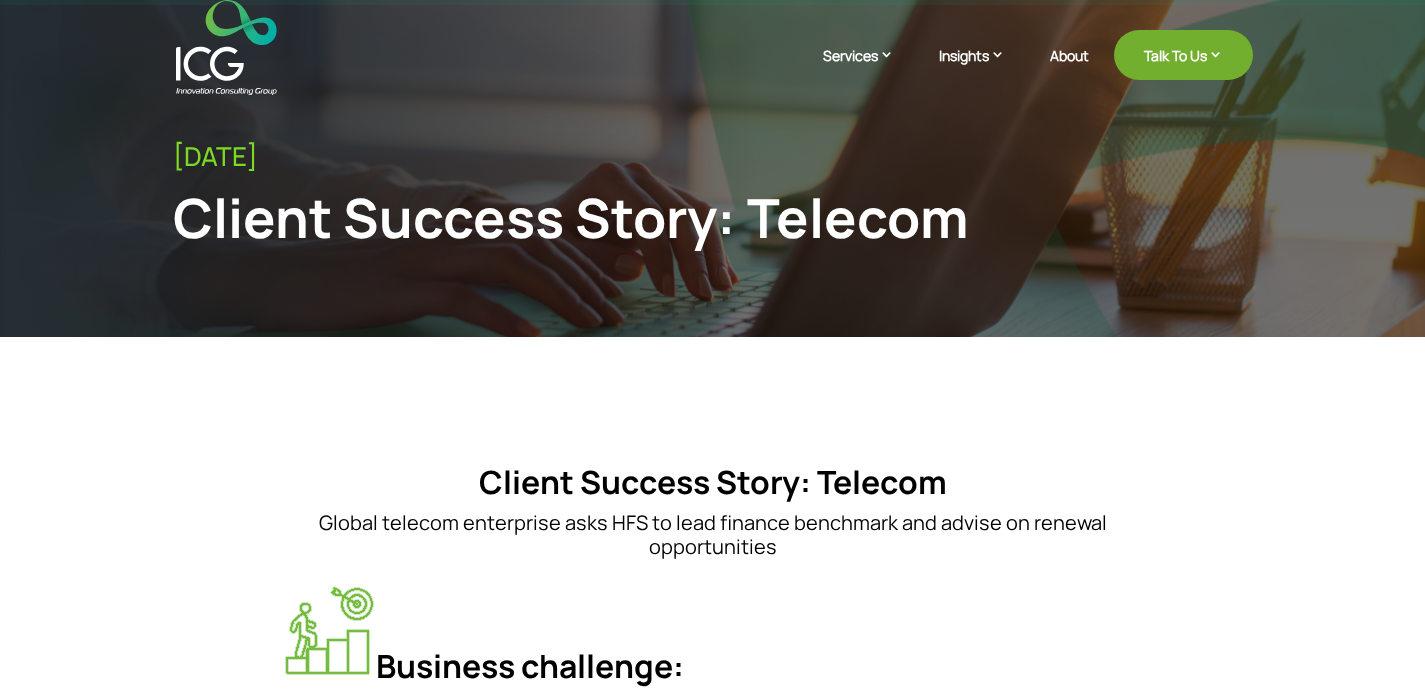 scroll, scrollTop: 0, scrollLeft: 0, axis: both 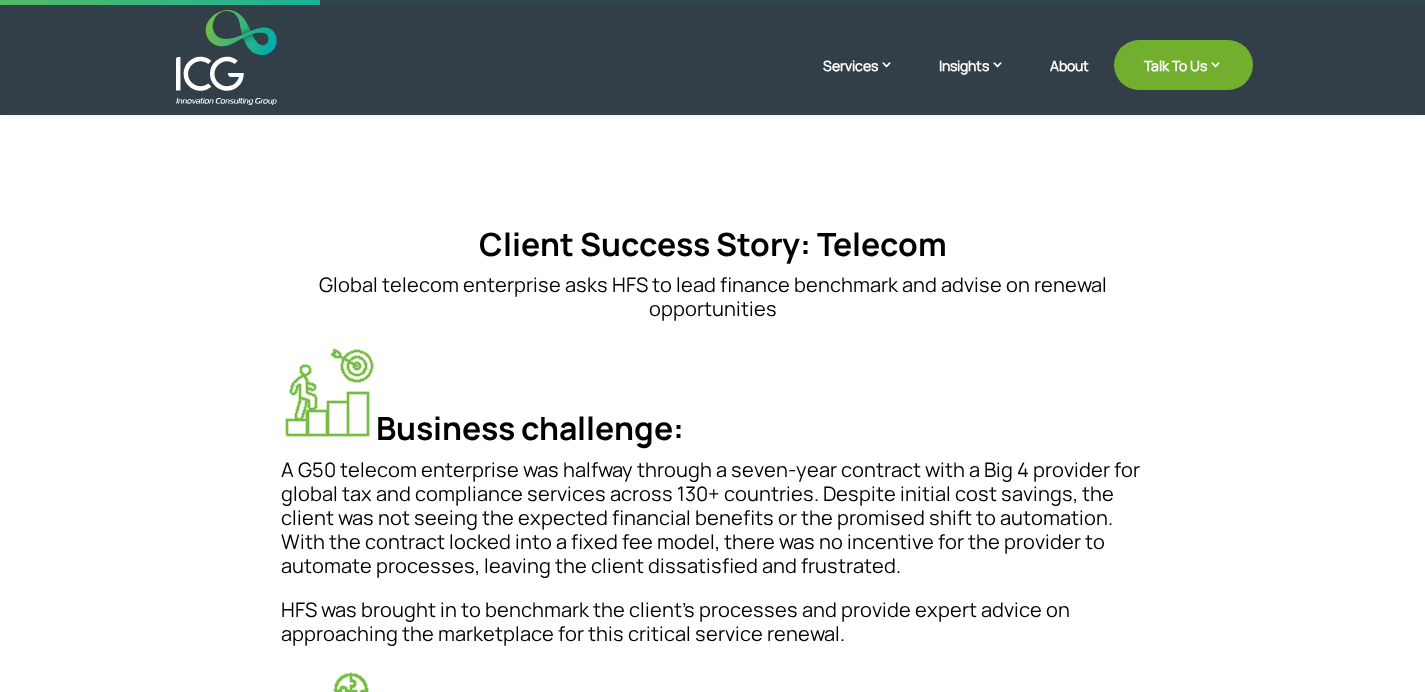 click on "A G50 telecom enterprise was halfway through a seven-year contract with a Big 4 provider for global tax and compliance services across 130+ countries. Despite initial cost savings, the client was not seeing the expected financial benefits or the promised shift to automation. With the contract locked into a fixed fee model, there was no incentive for the provider to automate processes, leaving the client dissatisfied and frustrated." at bounding box center [713, 528] 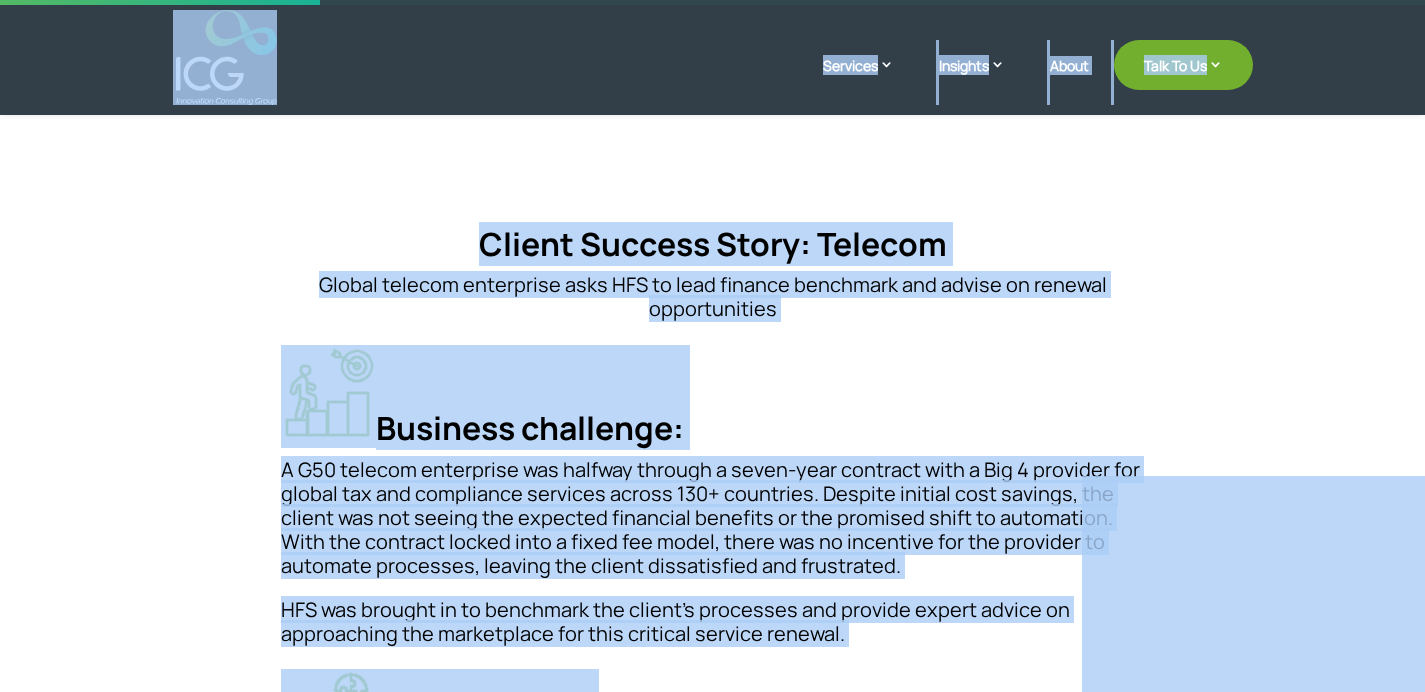 click on "Business challenge:" at bounding box center (713, 401) 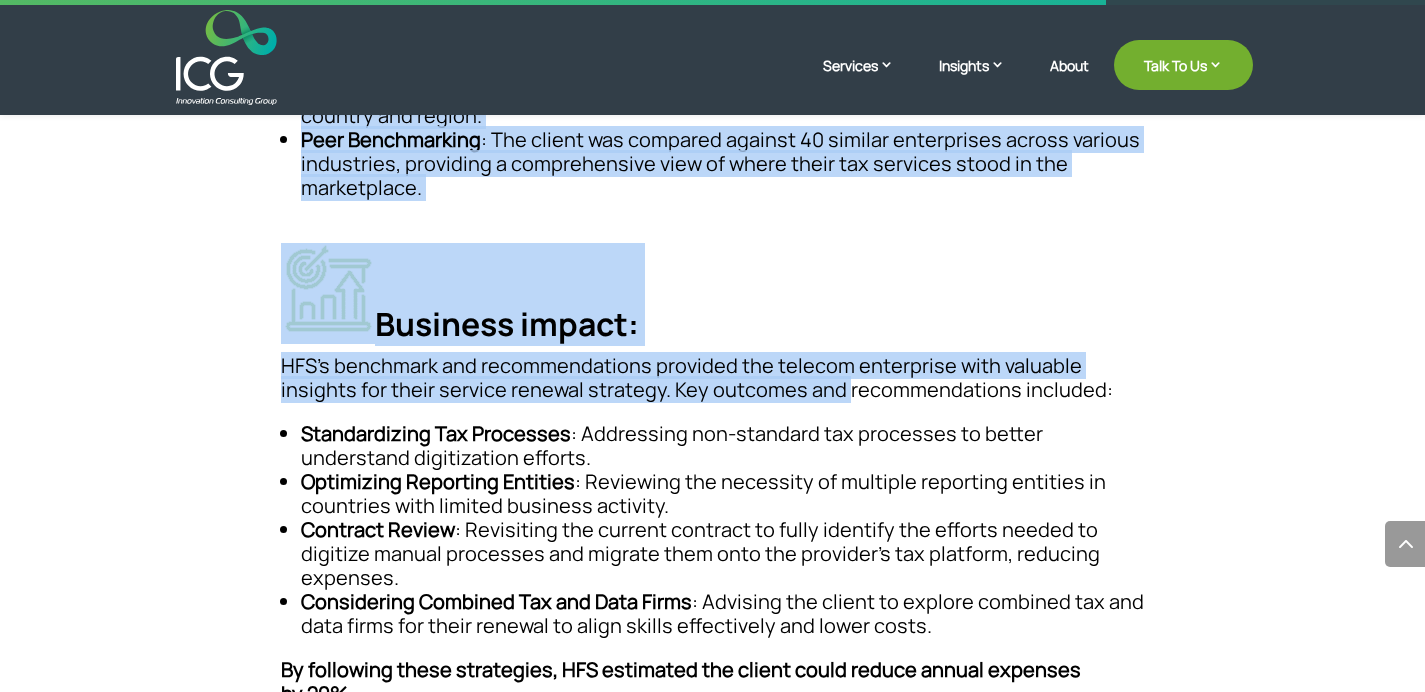 drag, startPoint x: 499, startPoint y: 256, endPoint x: 840, endPoint y: 380, distance: 362.8457 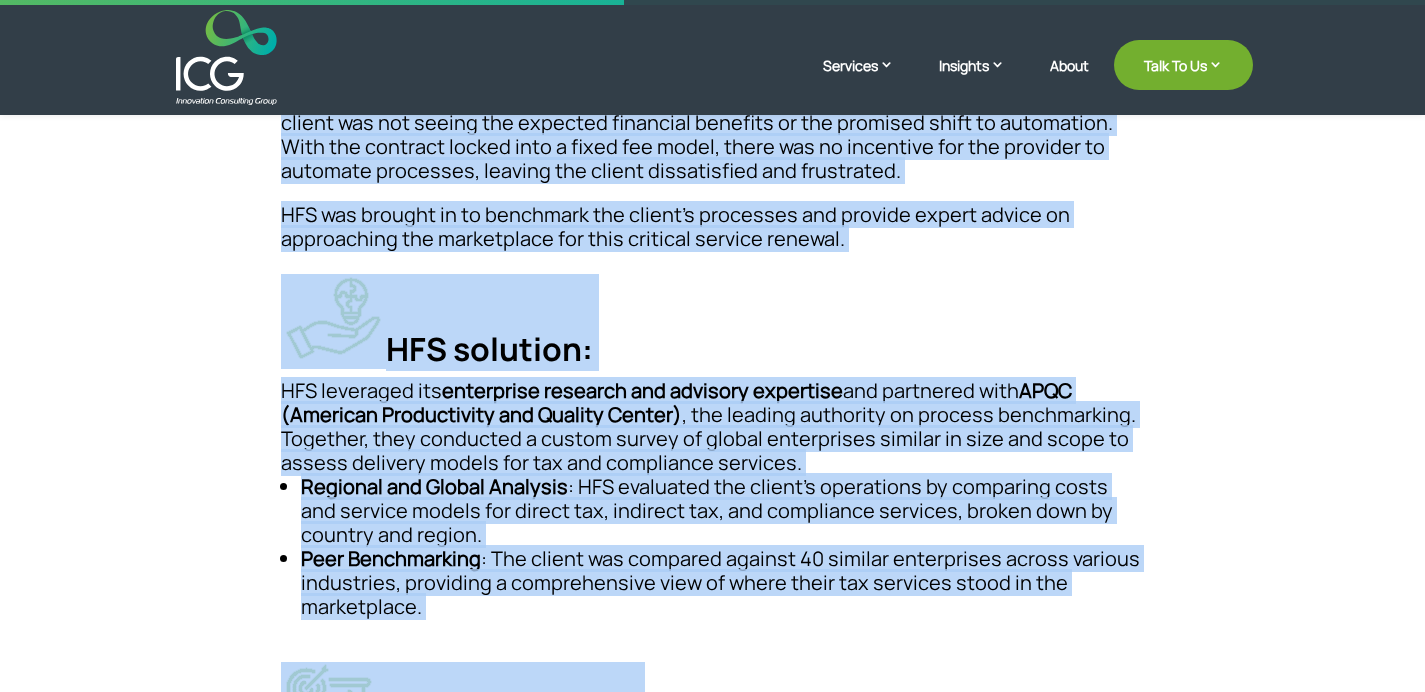 scroll, scrollTop: 225, scrollLeft: 0, axis: vertical 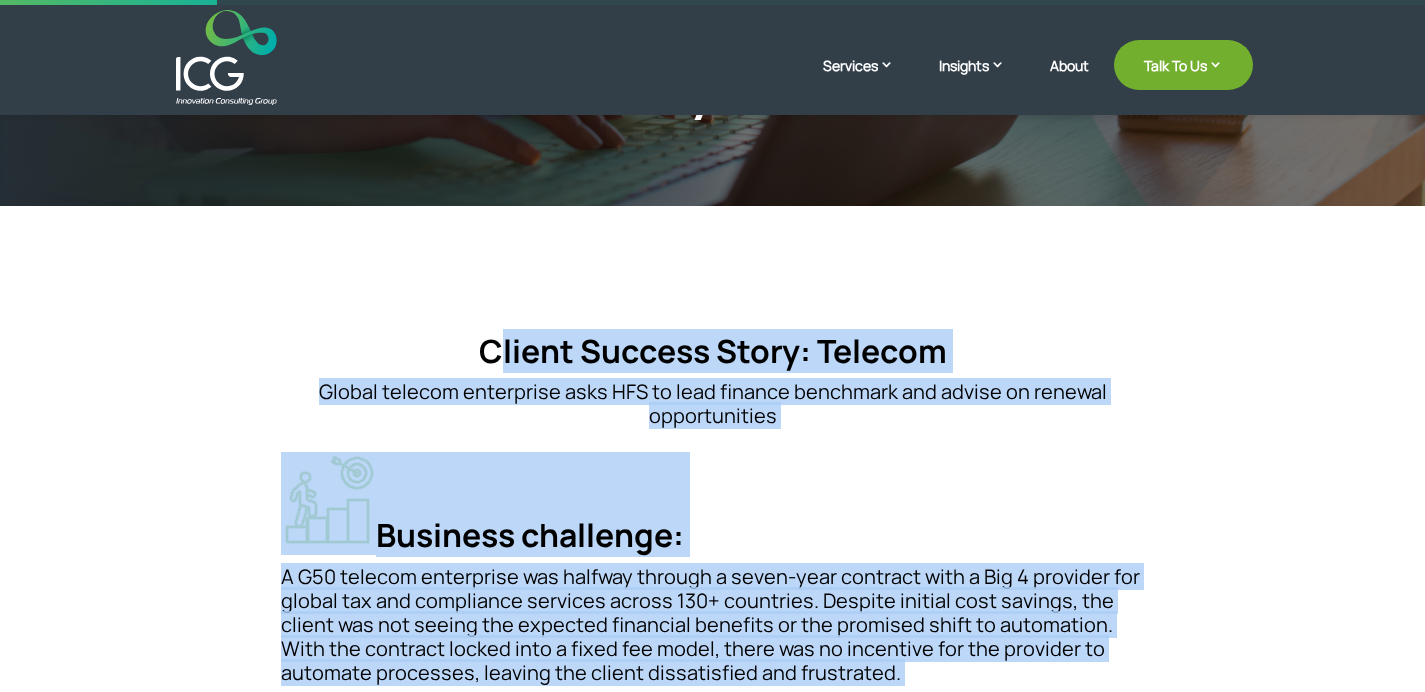 click on "Client Success Story: Telecom" at bounding box center [713, 356] 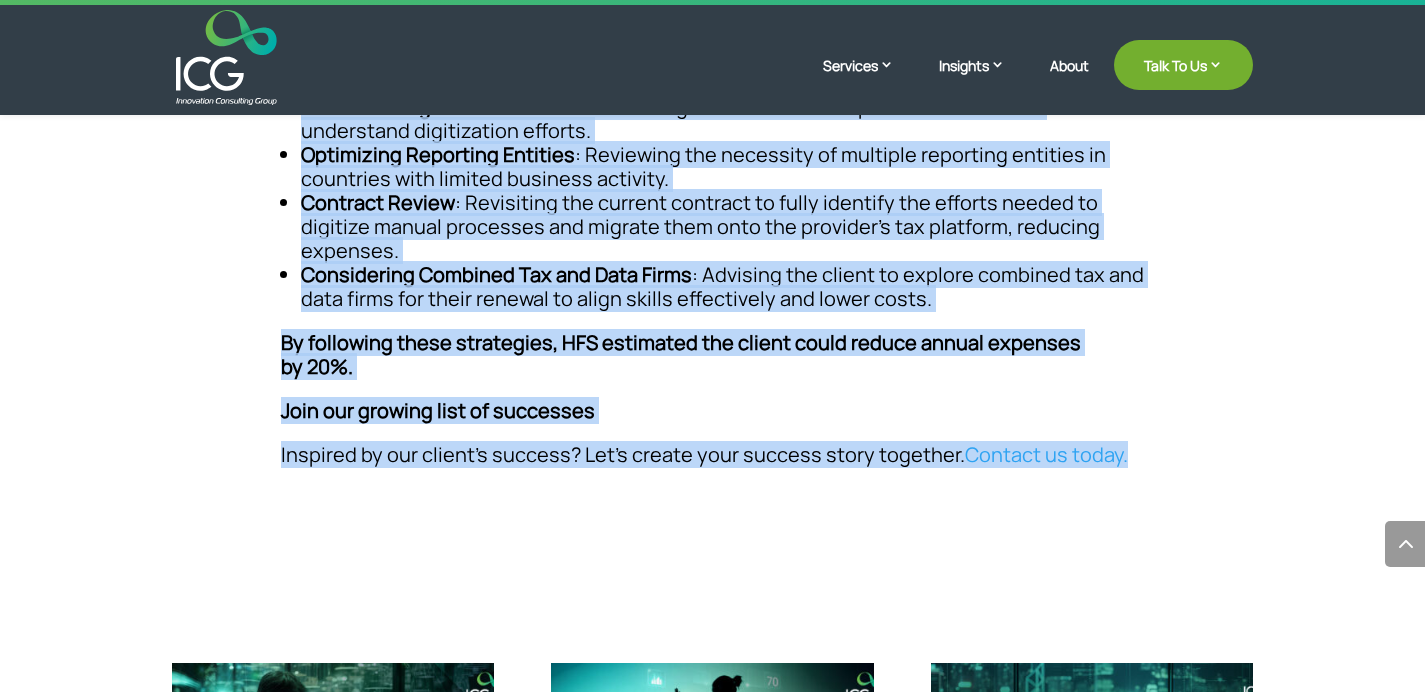 scroll, scrollTop: 1394, scrollLeft: 0, axis: vertical 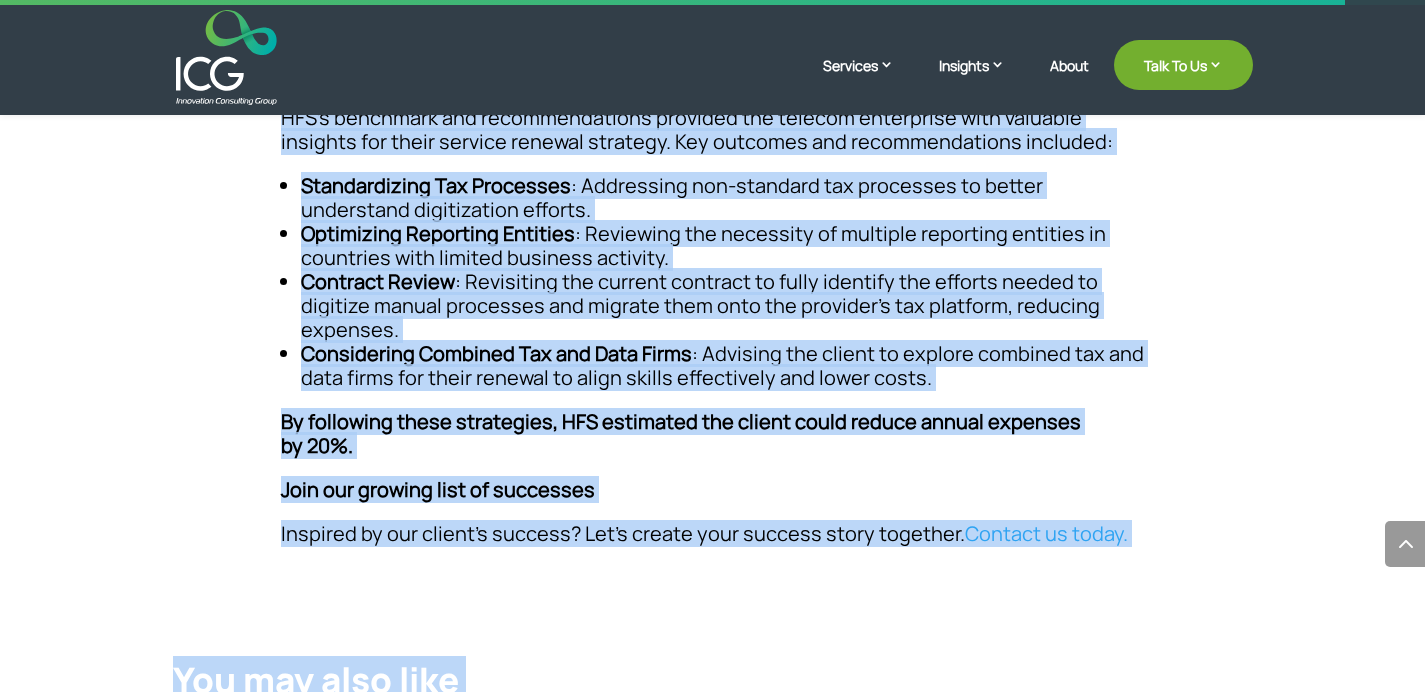 drag, startPoint x: 478, startPoint y: 348, endPoint x: 1129, endPoint y: 476, distance: 663.4644 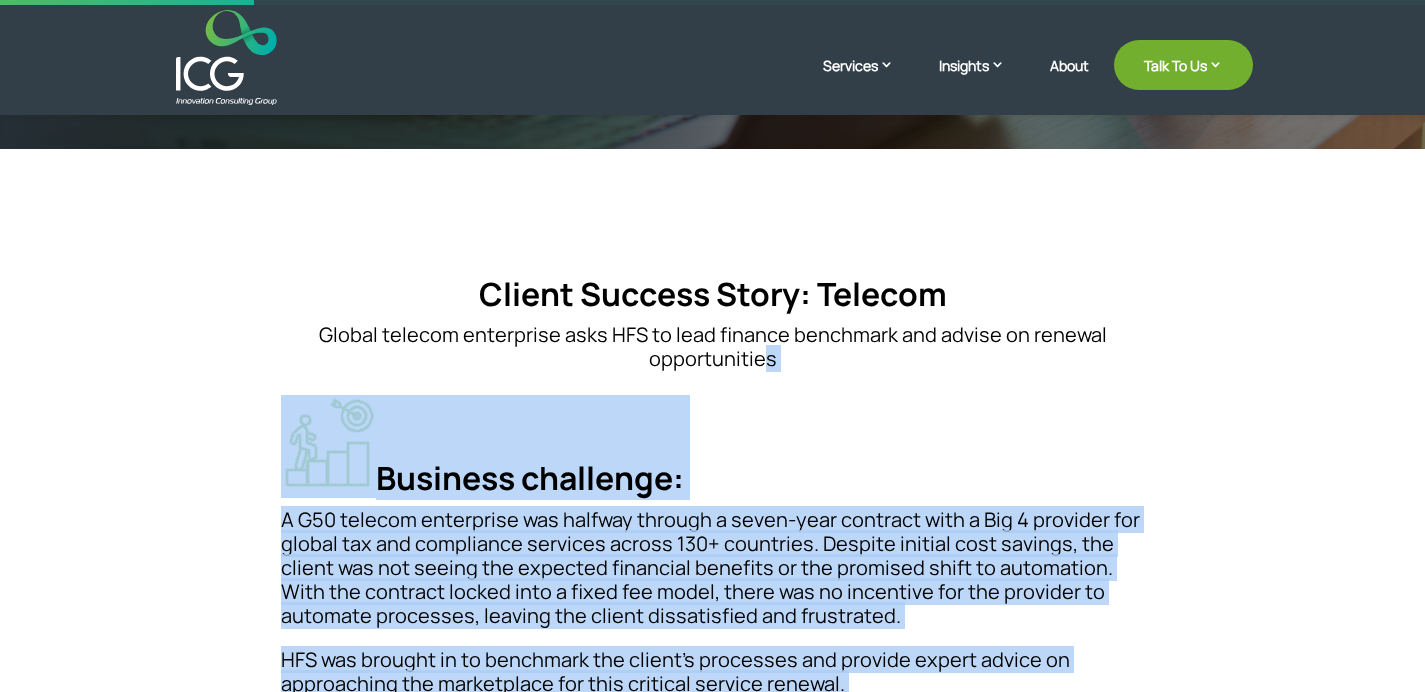 scroll, scrollTop: 263, scrollLeft: 0, axis: vertical 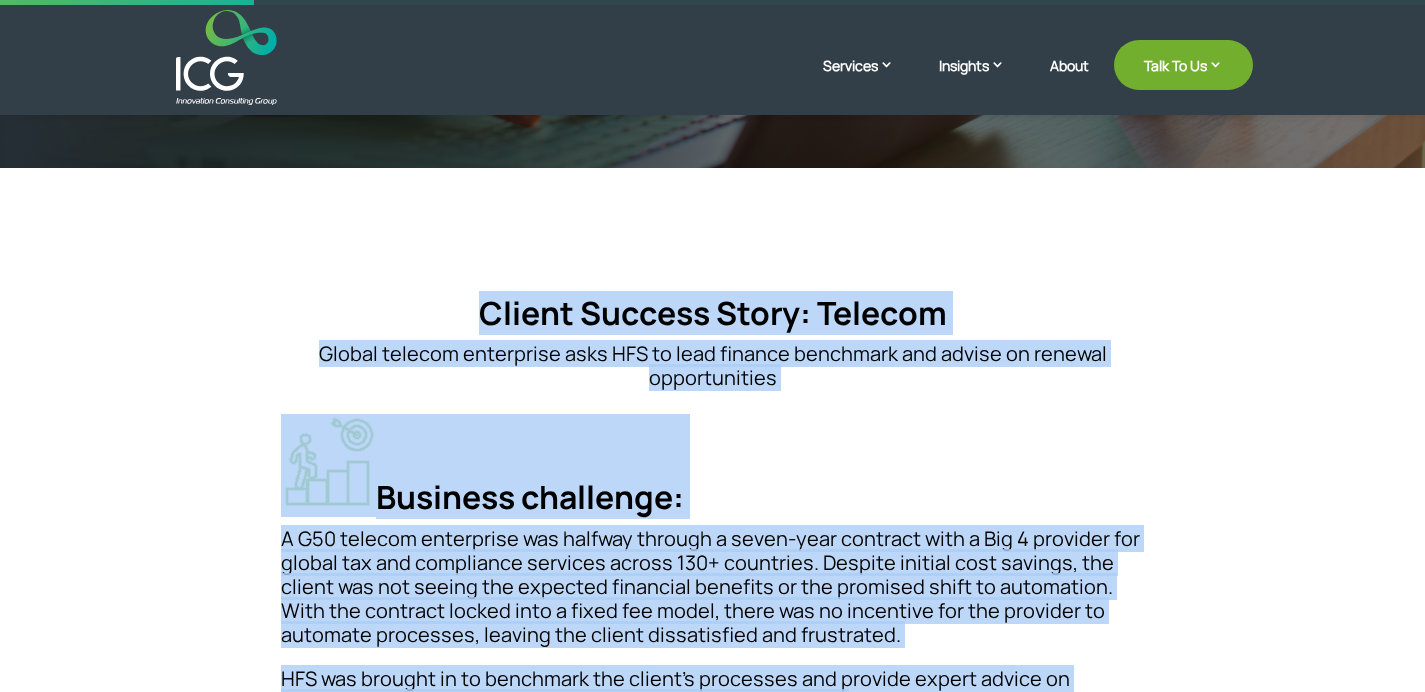 drag, startPoint x: 951, startPoint y: 513, endPoint x: 485, endPoint y: 319, distance: 504.76926 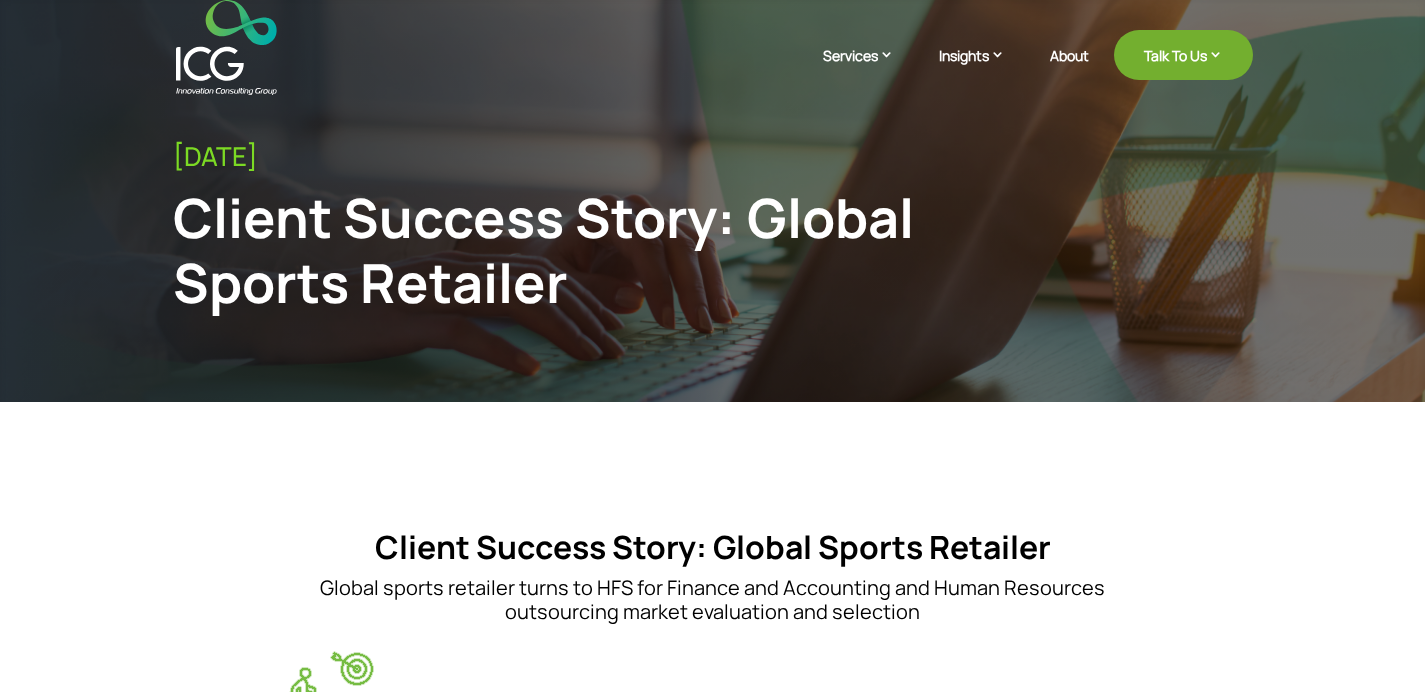 scroll, scrollTop: 0, scrollLeft: 0, axis: both 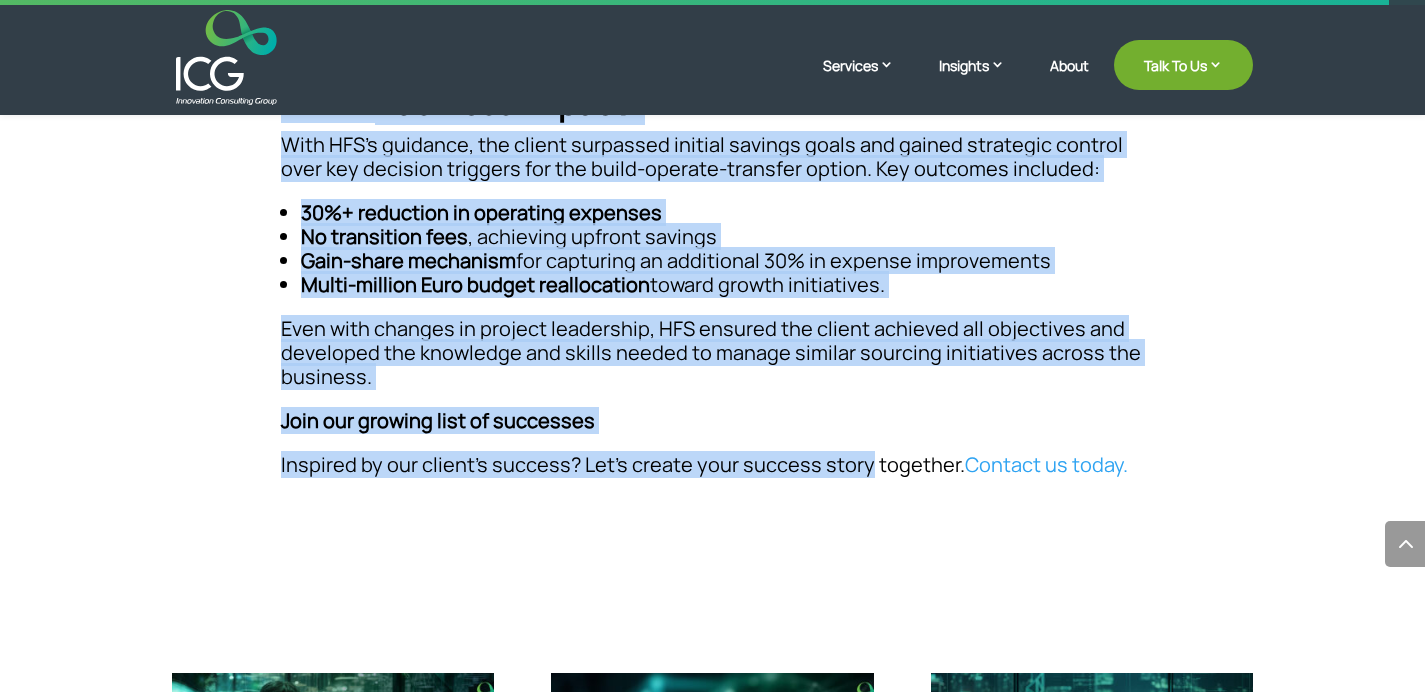 drag, startPoint x: 376, startPoint y: 404, endPoint x: 859, endPoint y: 458, distance: 486.00925 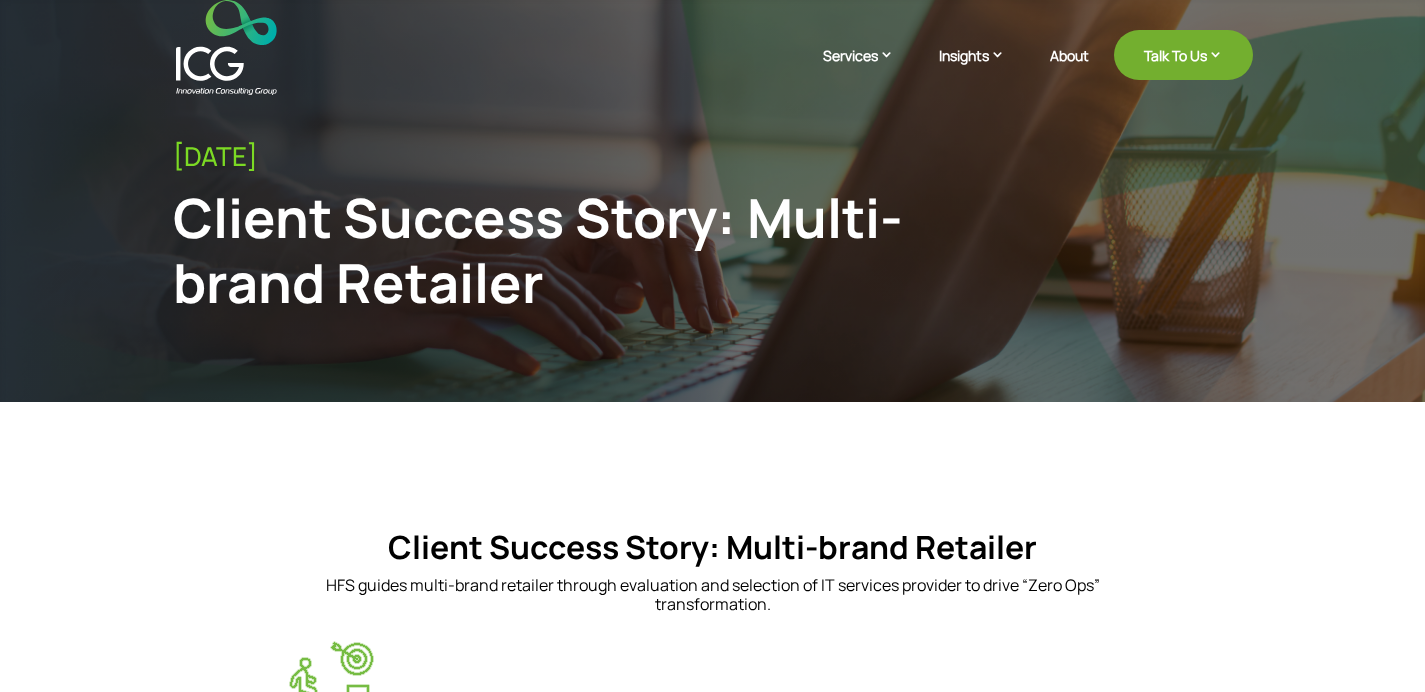 scroll, scrollTop: 83, scrollLeft: 0, axis: vertical 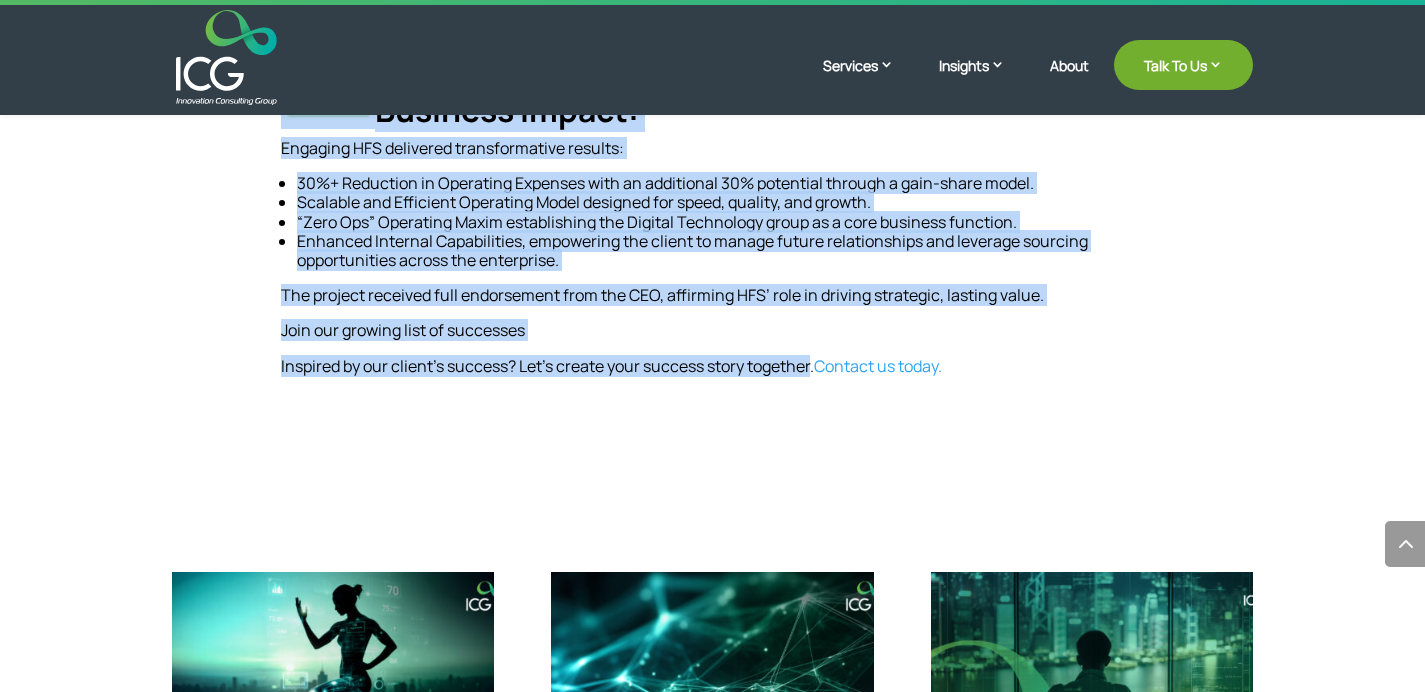 drag, startPoint x: 387, startPoint y: 267, endPoint x: 816, endPoint y: 364, distance: 439.8295 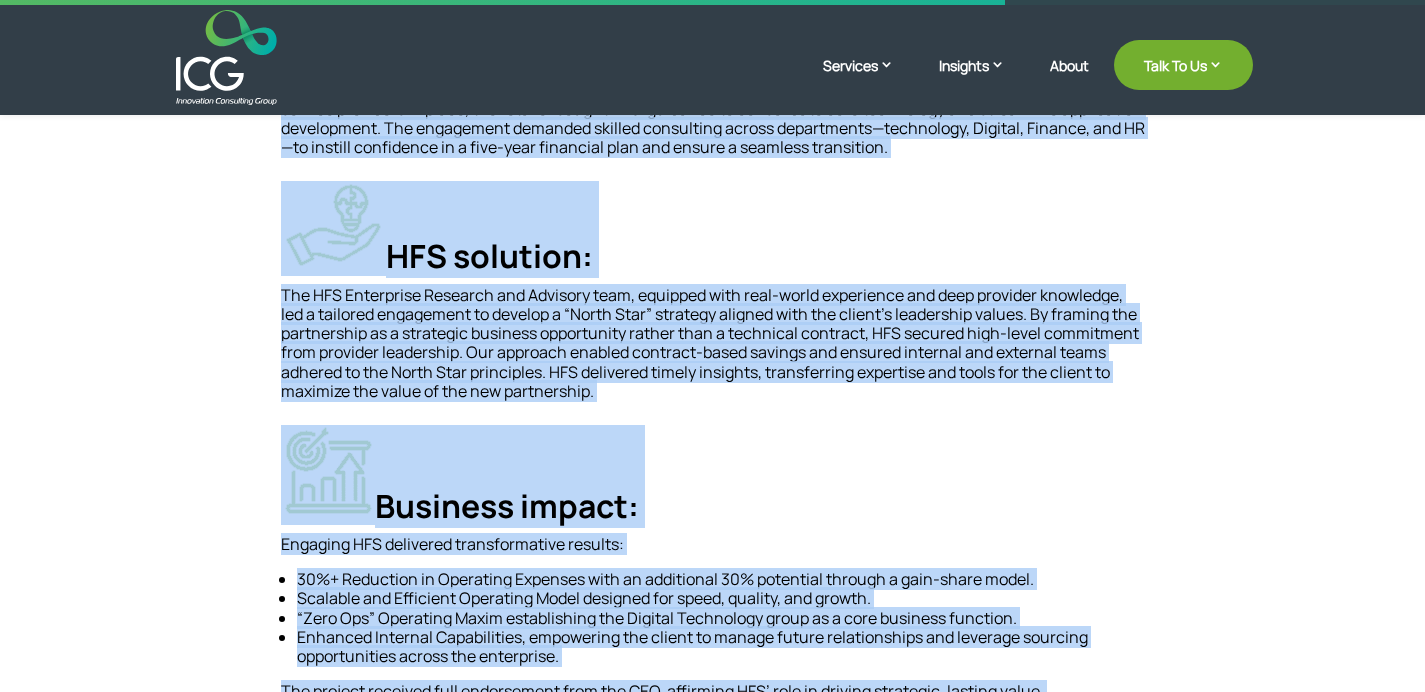 scroll, scrollTop: 768, scrollLeft: 0, axis: vertical 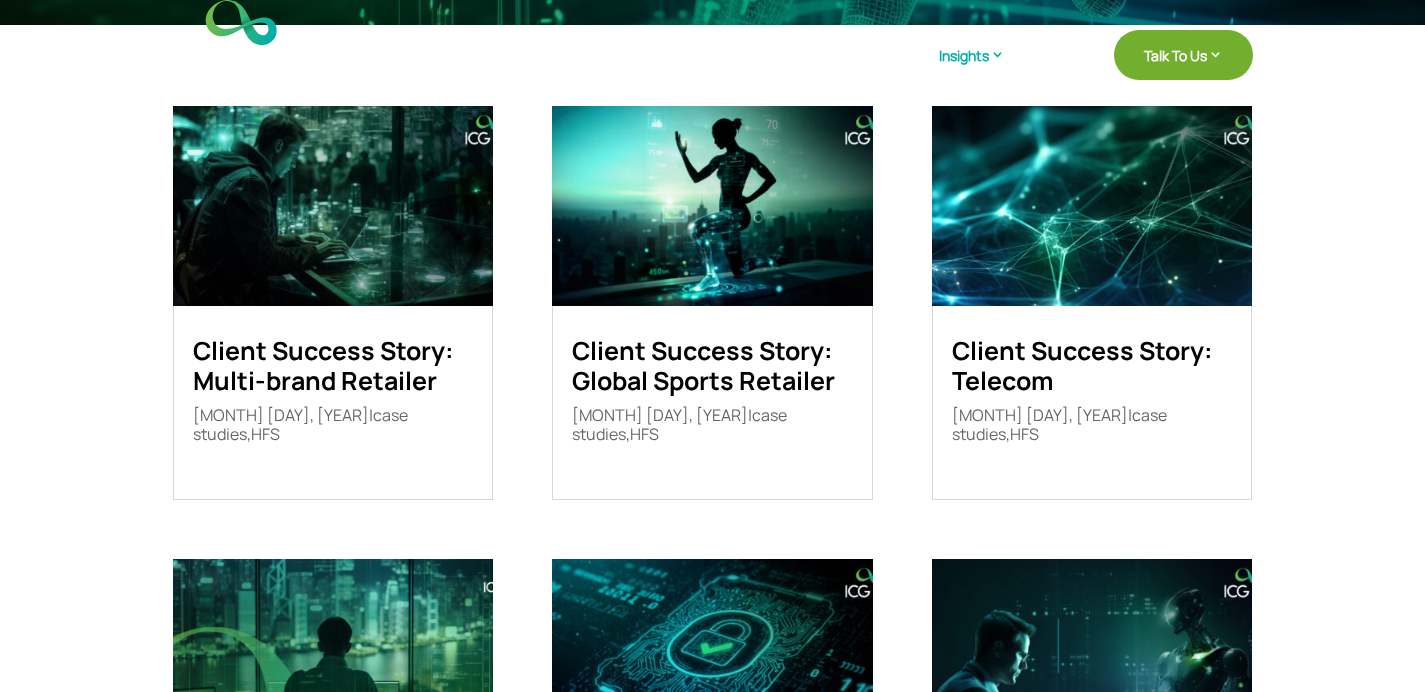 click at bounding box center (712, 206) 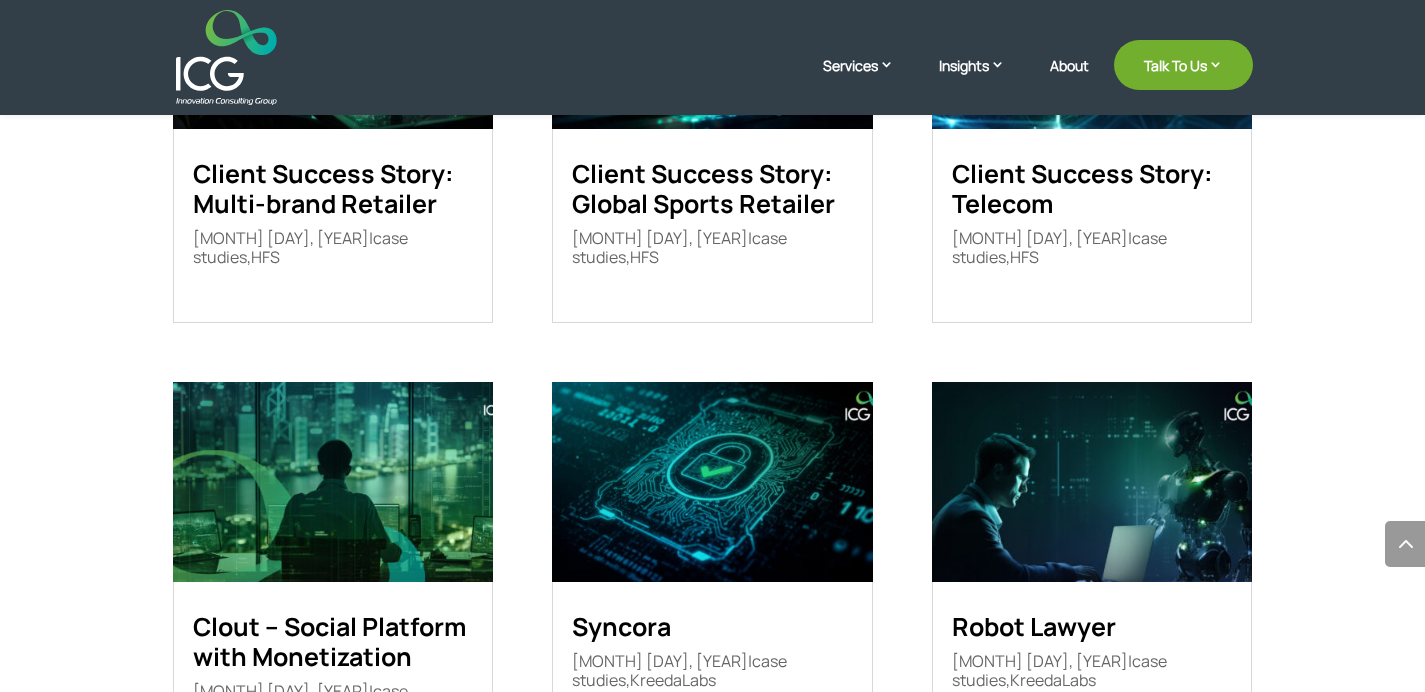 scroll, scrollTop: 899, scrollLeft: 0, axis: vertical 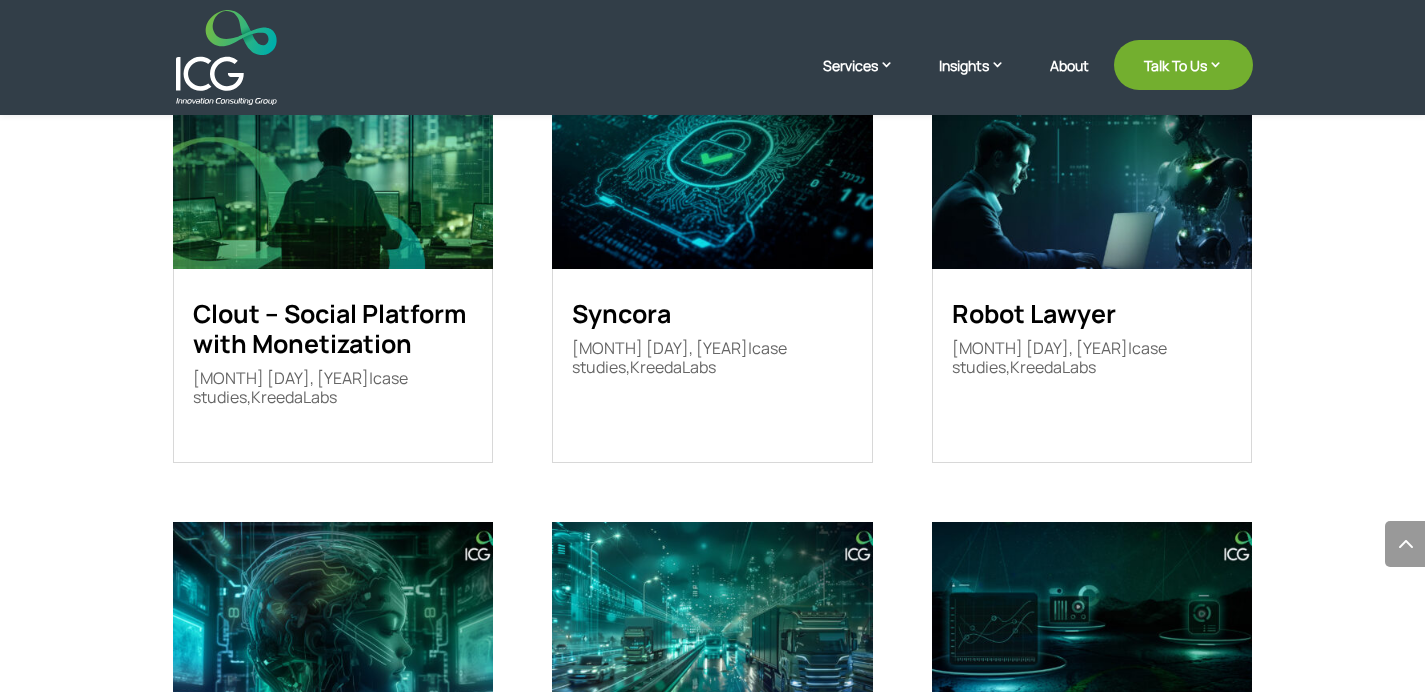 click on "Clout – Social Platform with Monetization" at bounding box center [329, 328] 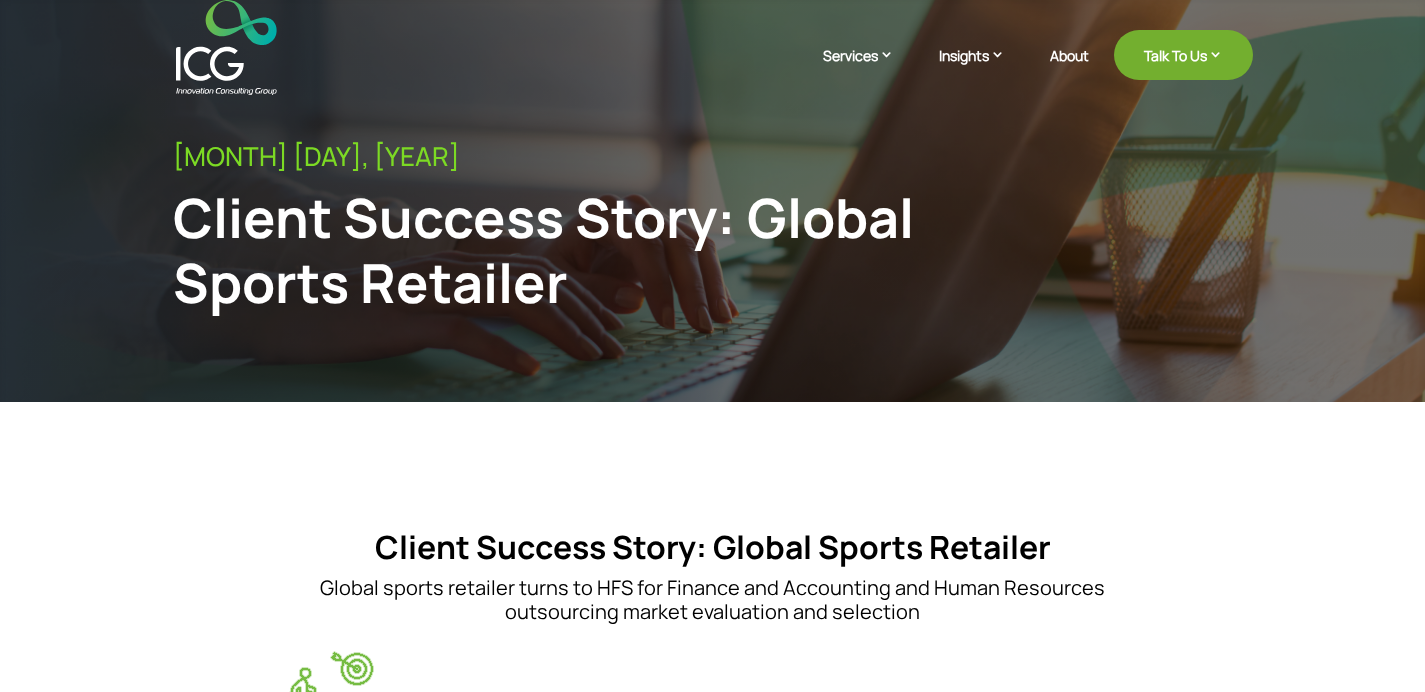 scroll, scrollTop: 273, scrollLeft: 0, axis: vertical 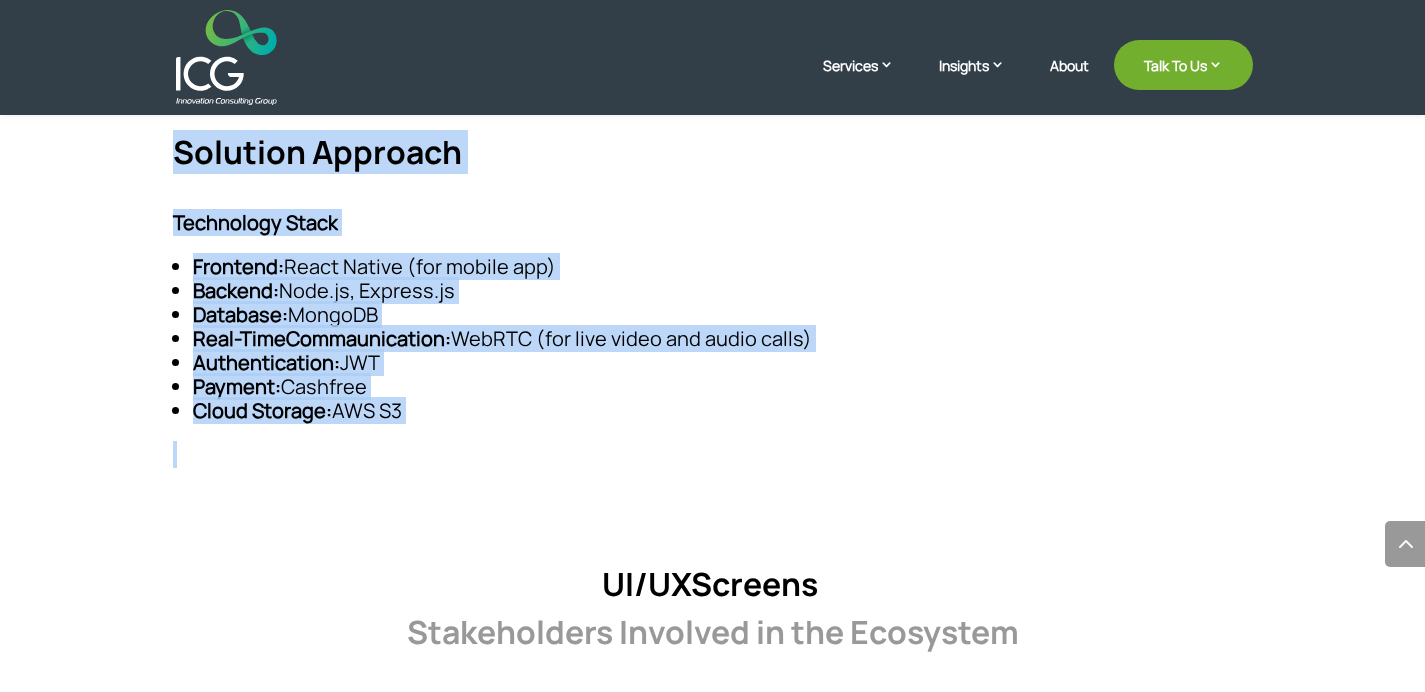drag, startPoint x: 179, startPoint y: 298, endPoint x: 476, endPoint y: 427, distance: 323.8055 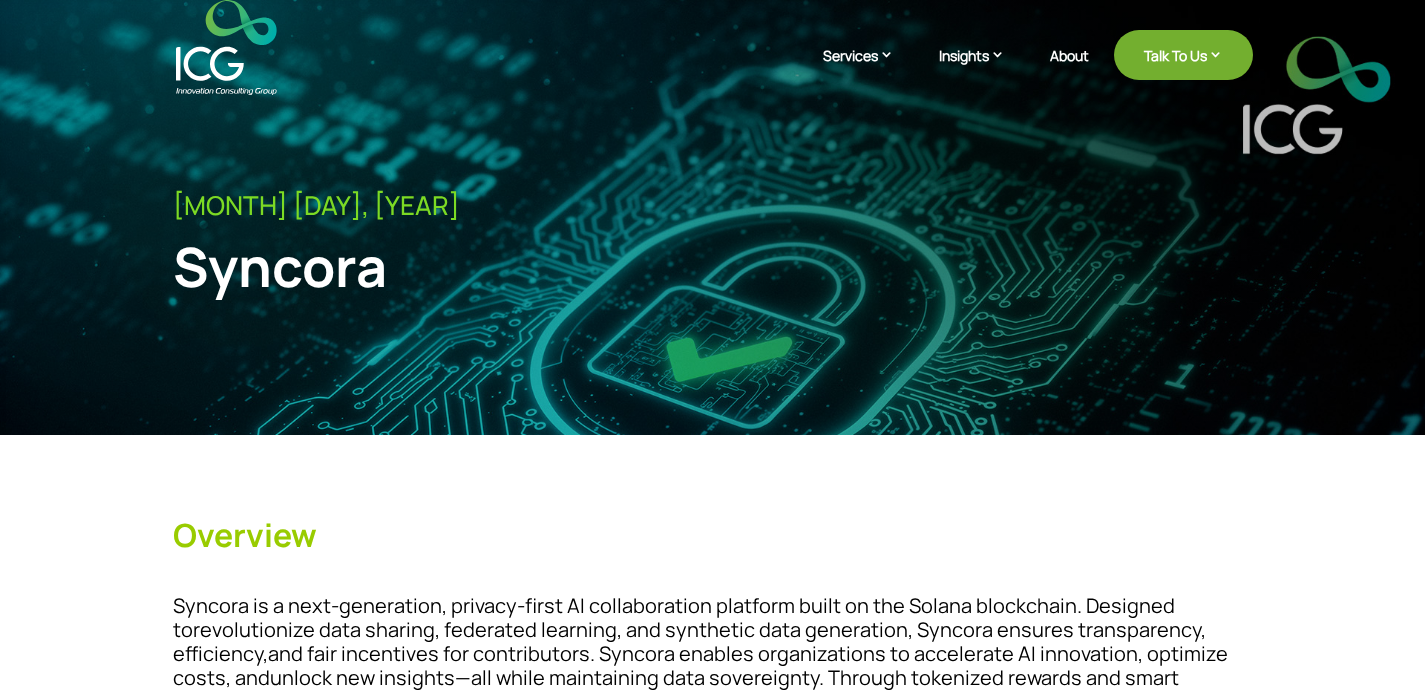 scroll, scrollTop: 134, scrollLeft: 0, axis: vertical 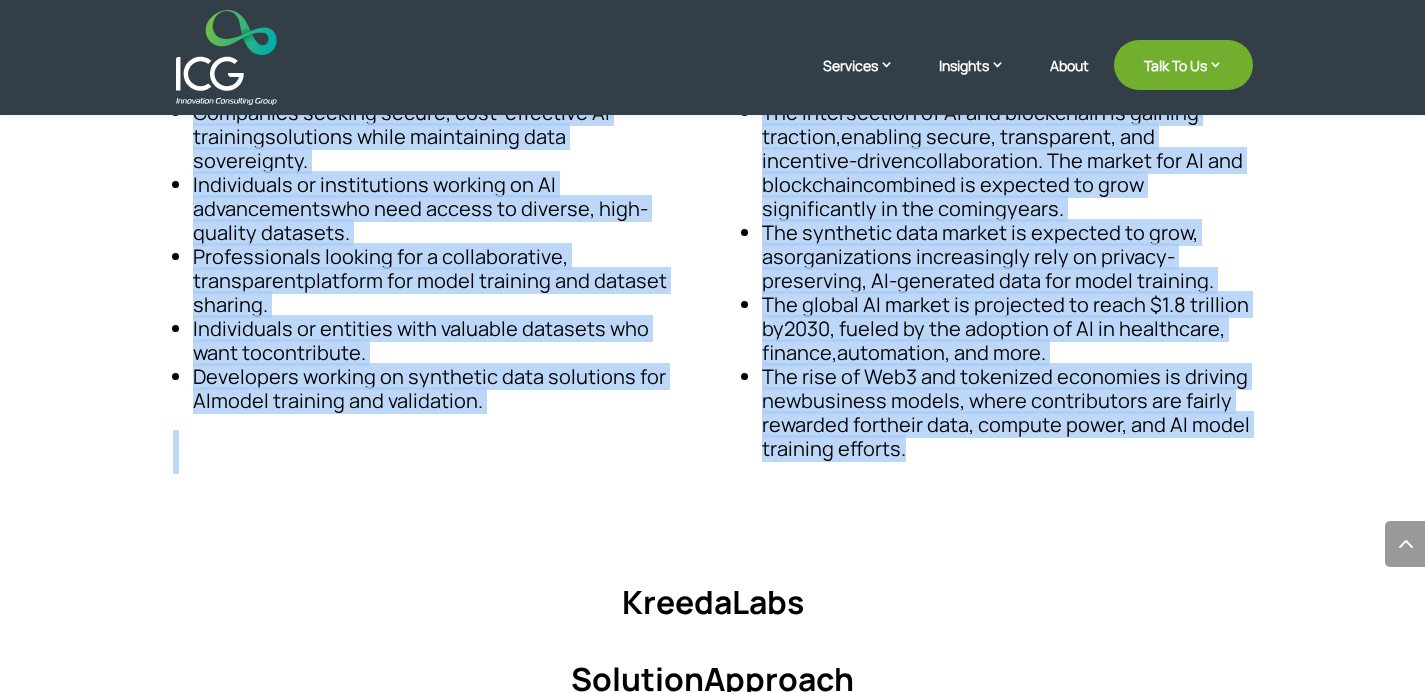 drag, startPoint x: 177, startPoint y: 401, endPoint x: 921, endPoint y: 449, distance: 745.54675 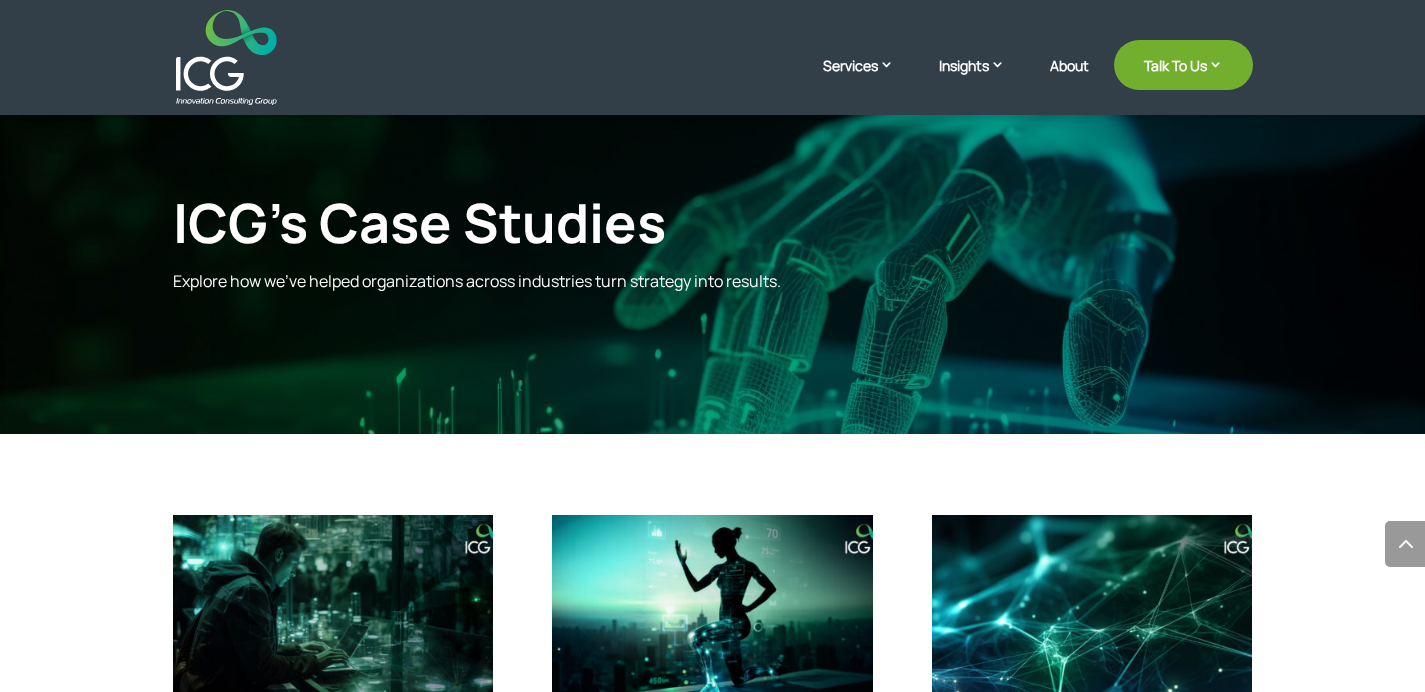 scroll, scrollTop: 1444, scrollLeft: 0, axis: vertical 